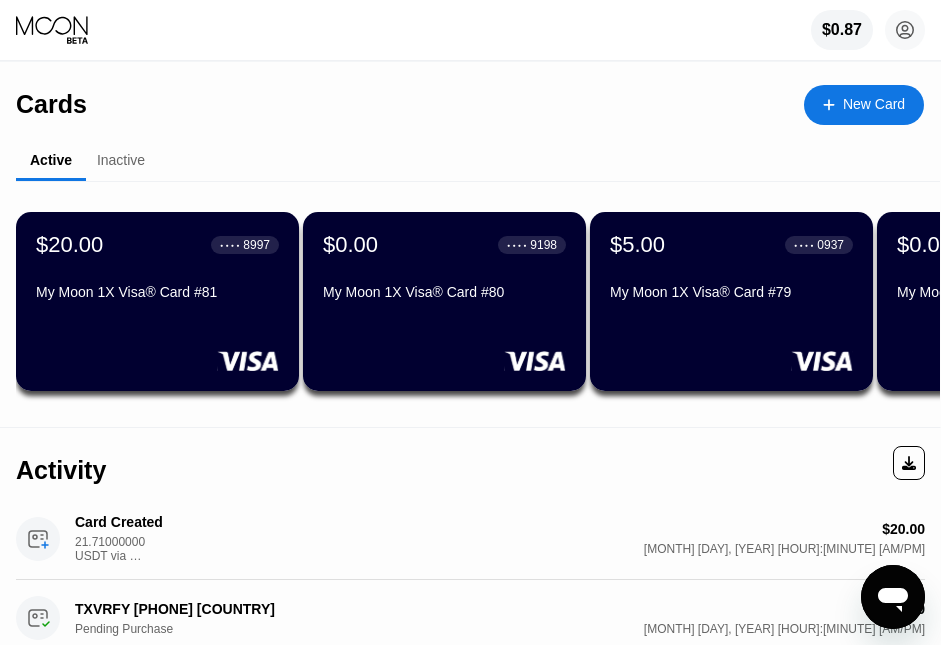 scroll, scrollTop: 0, scrollLeft: 0, axis: both 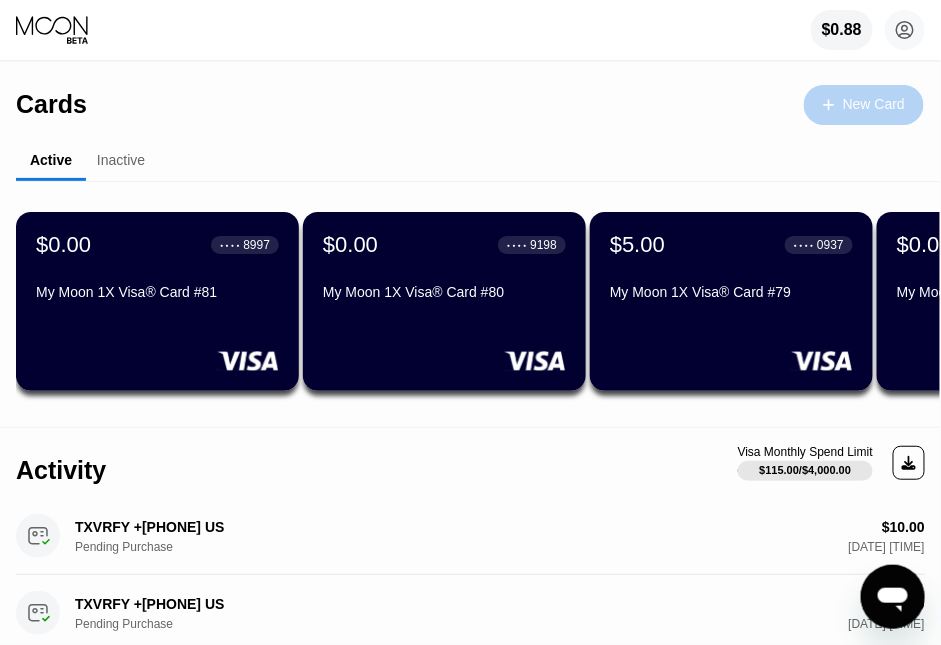 click on "New Card" at bounding box center [874, 104] 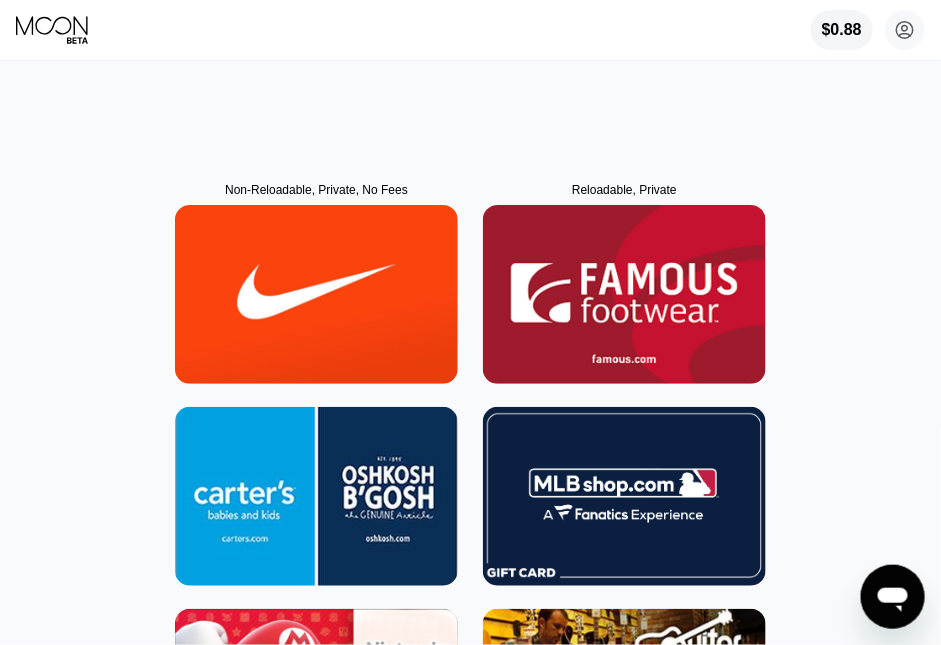 scroll, scrollTop: 0, scrollLeft: 0, axis: both 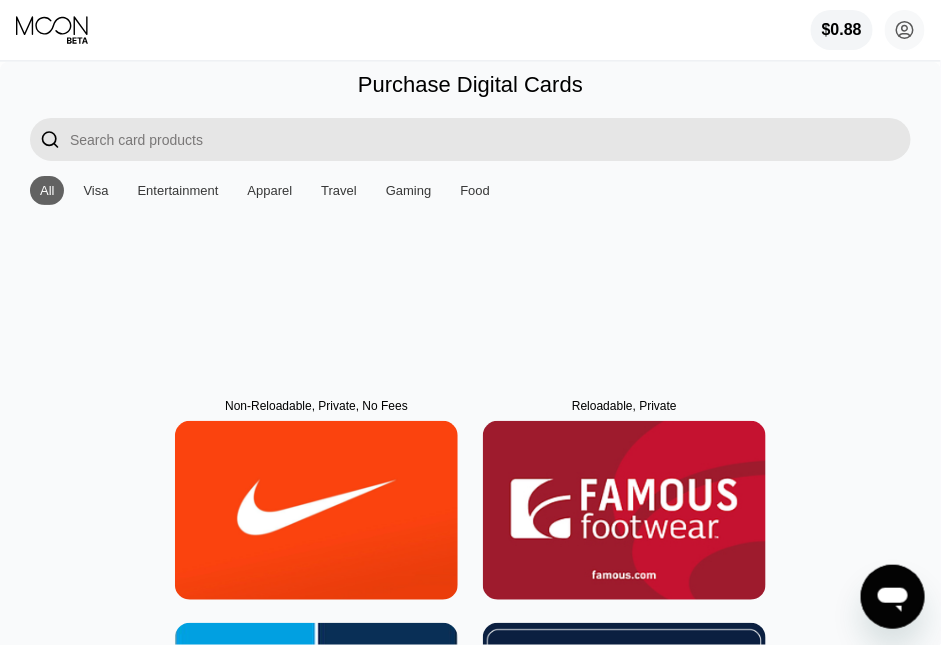 click on "Visa" at bounding box center [95, 190] 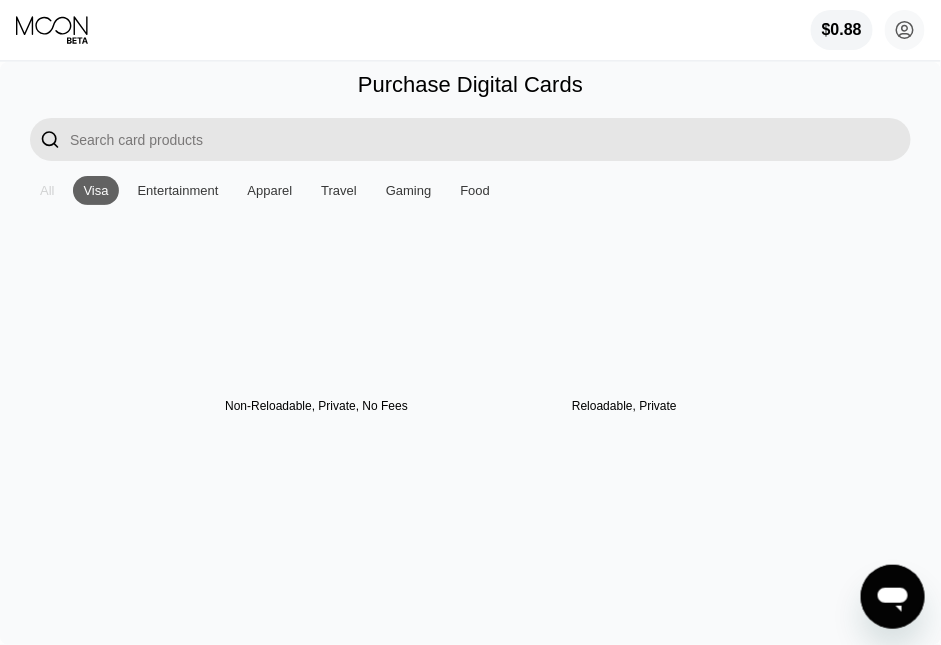 click on "All" at bounding box center [47, 190] 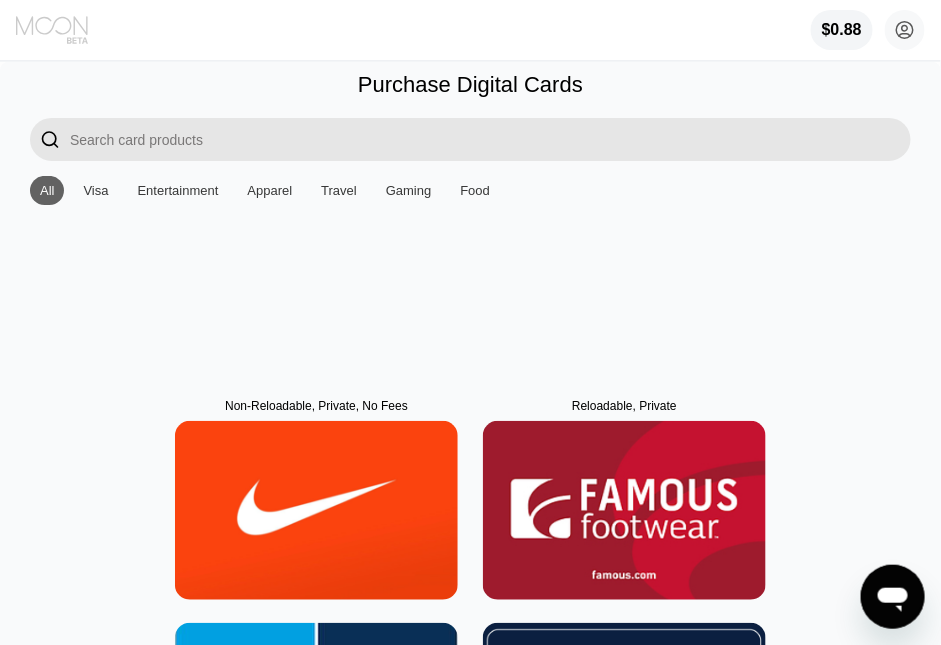 click 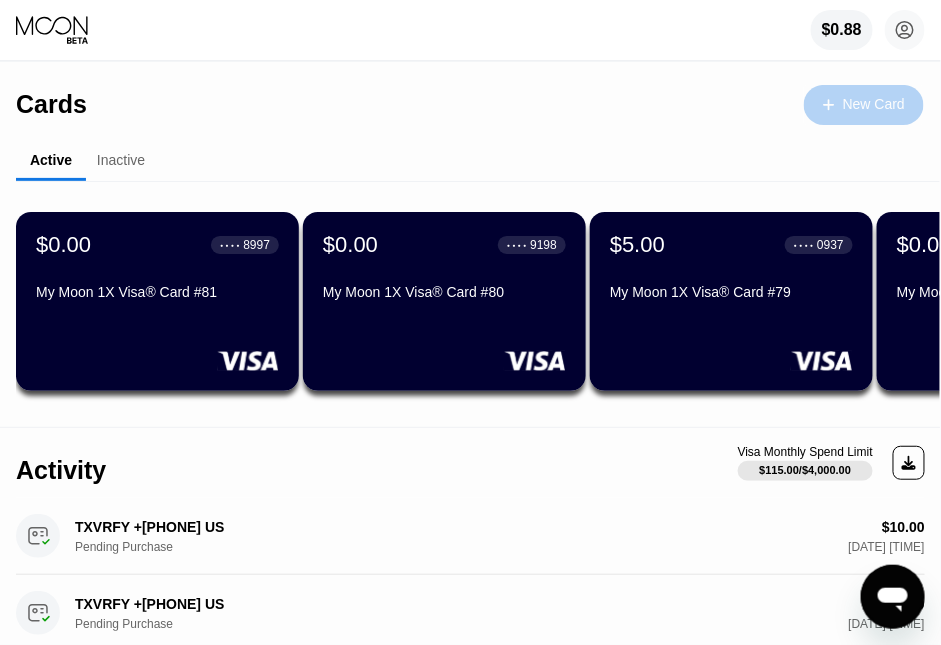 click on "New Card" at bounding box center [874, 104] 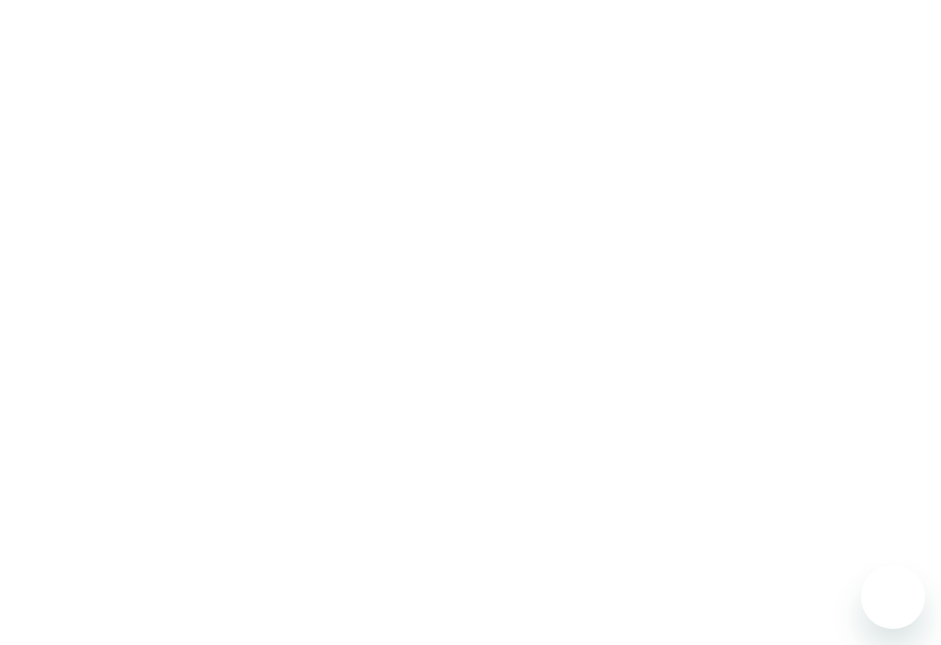 scroll, scrollTop: 0, scrollLeft: 0, axis: both 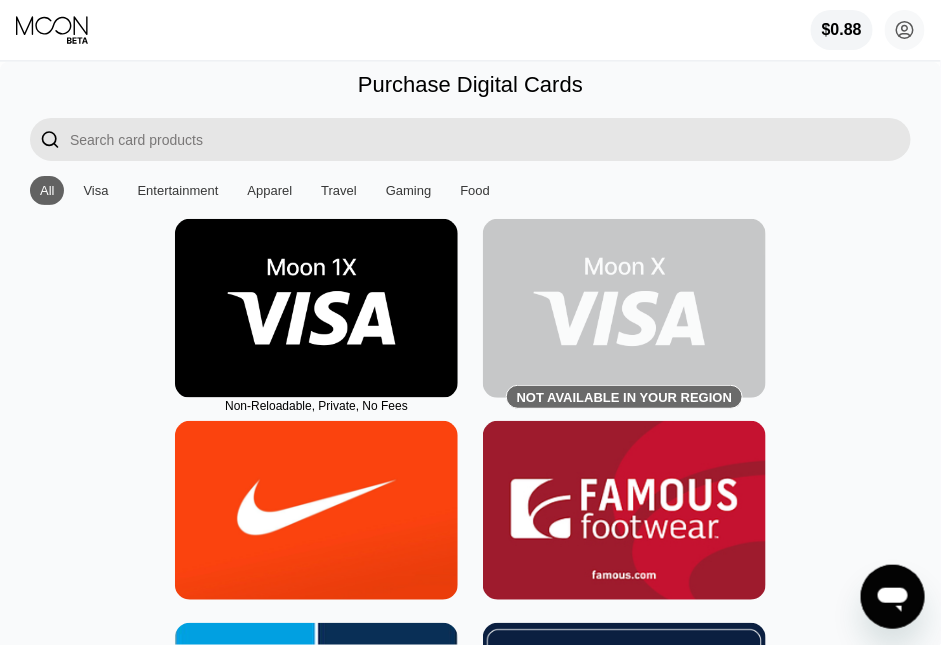 click at bounding box center (316, 308) 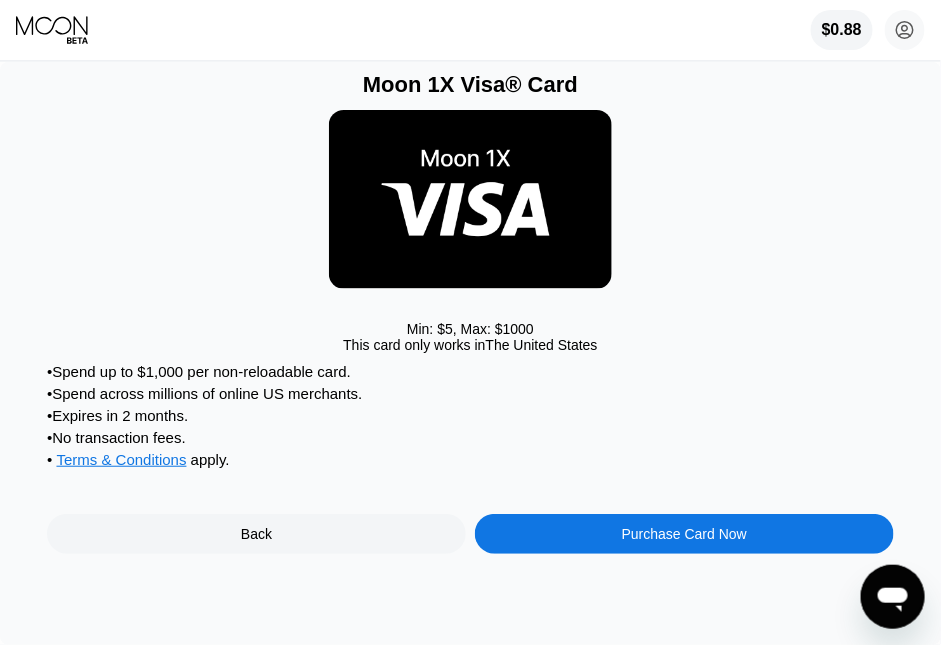 click on "Purchase Card Now" at bounding box center [684, 534] 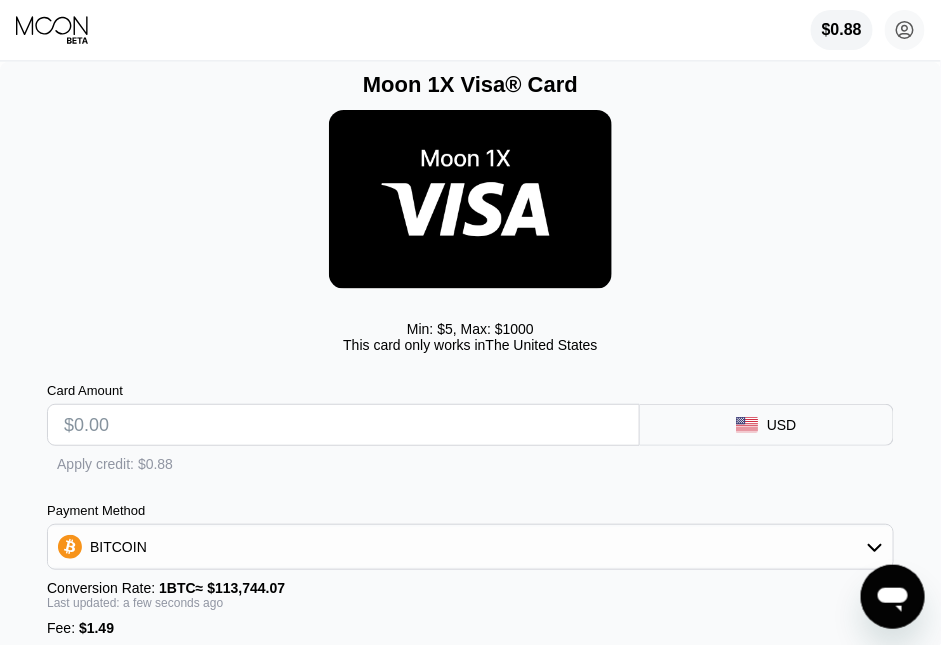 click at bounding box center [343, 425] 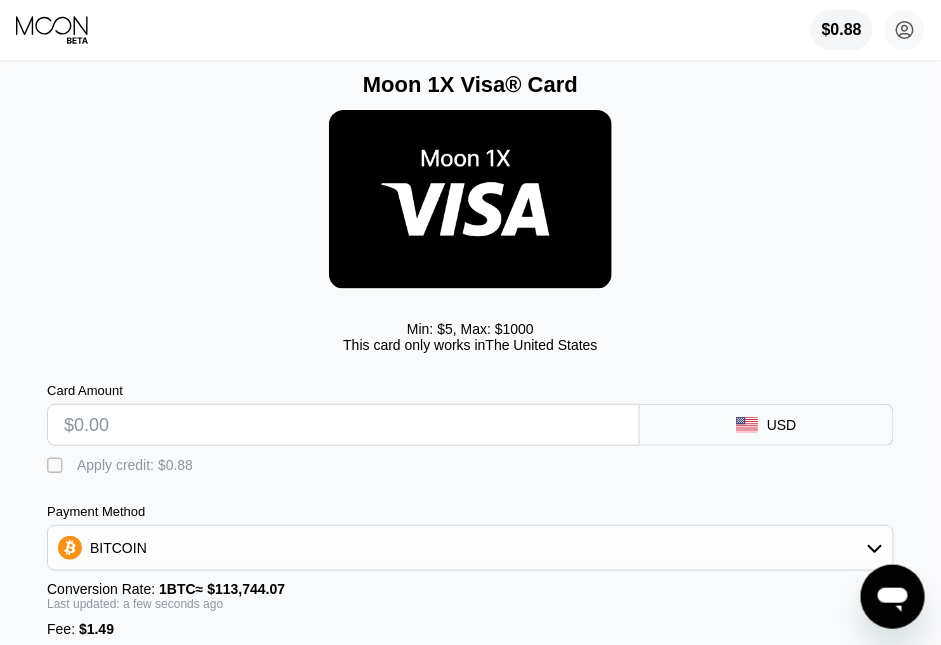 click at bounding box center (343, 425) 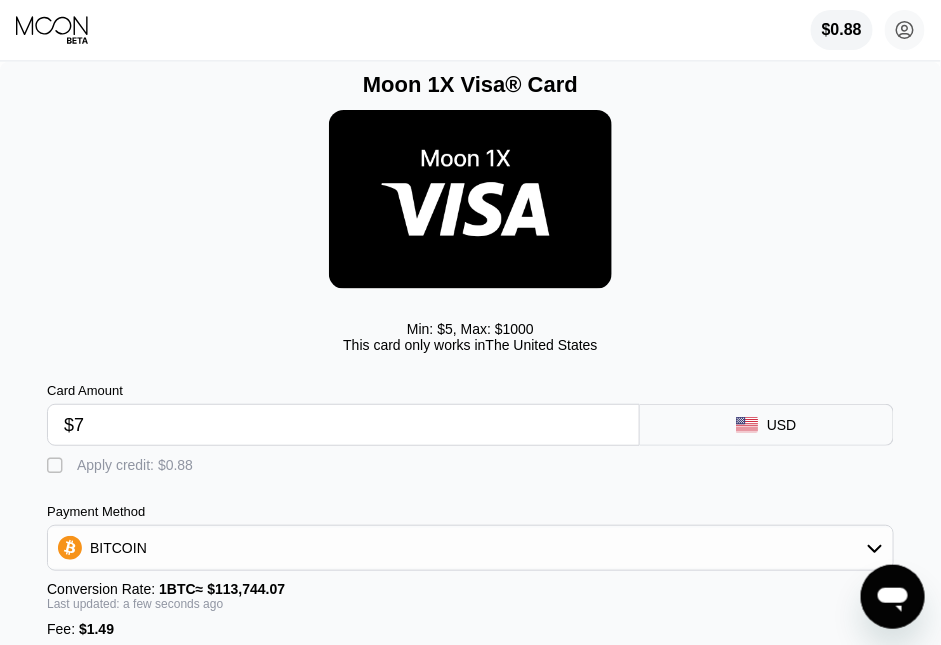 type on "0.00007465" 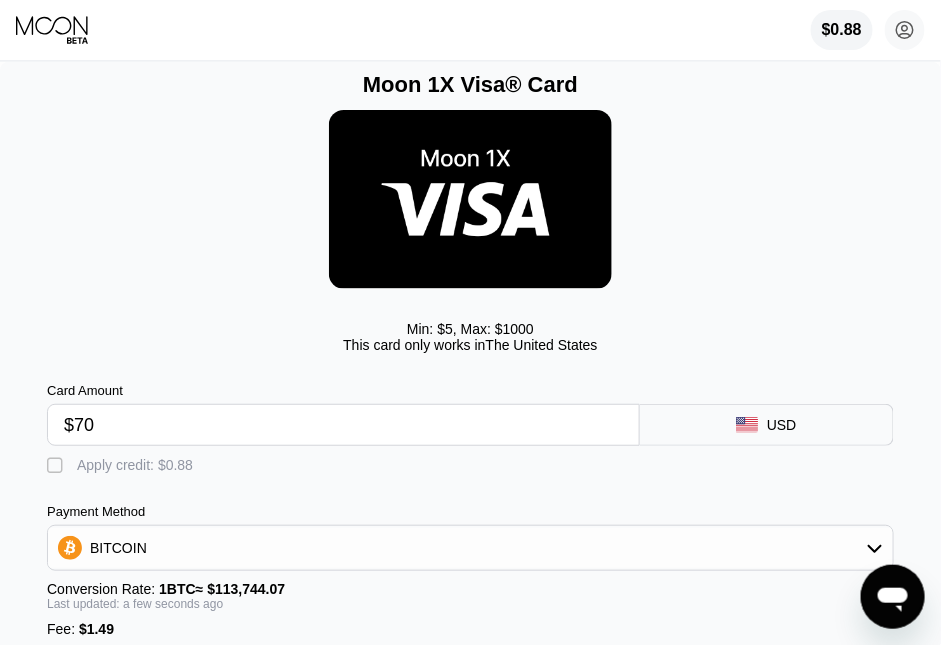 type on "0.00062852" 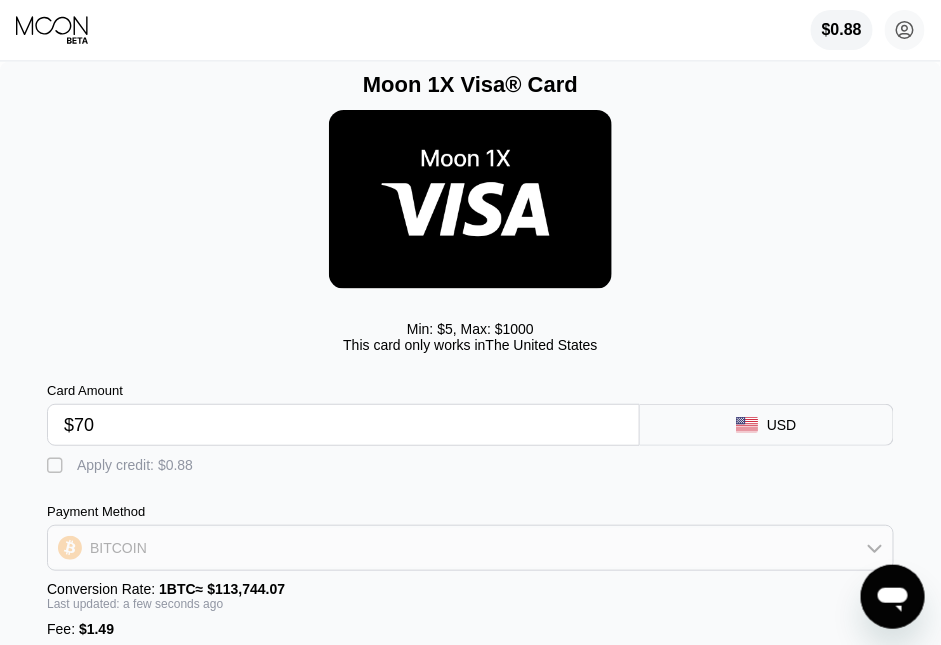 click on "BITCOIN" at bounding box center (470, 548) 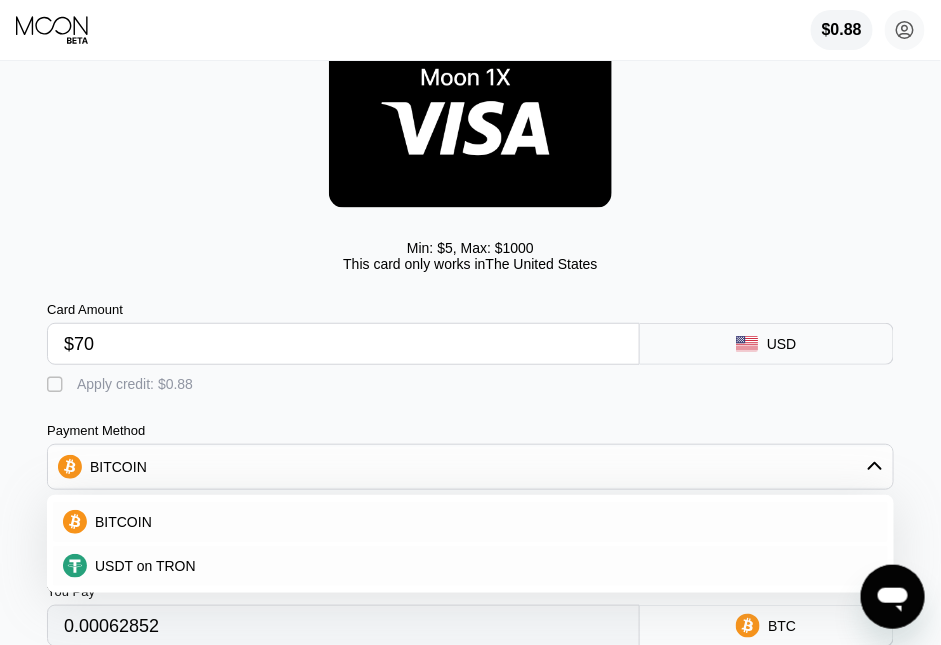 click on "USDT on TRON" at bounding box center [482, 566] 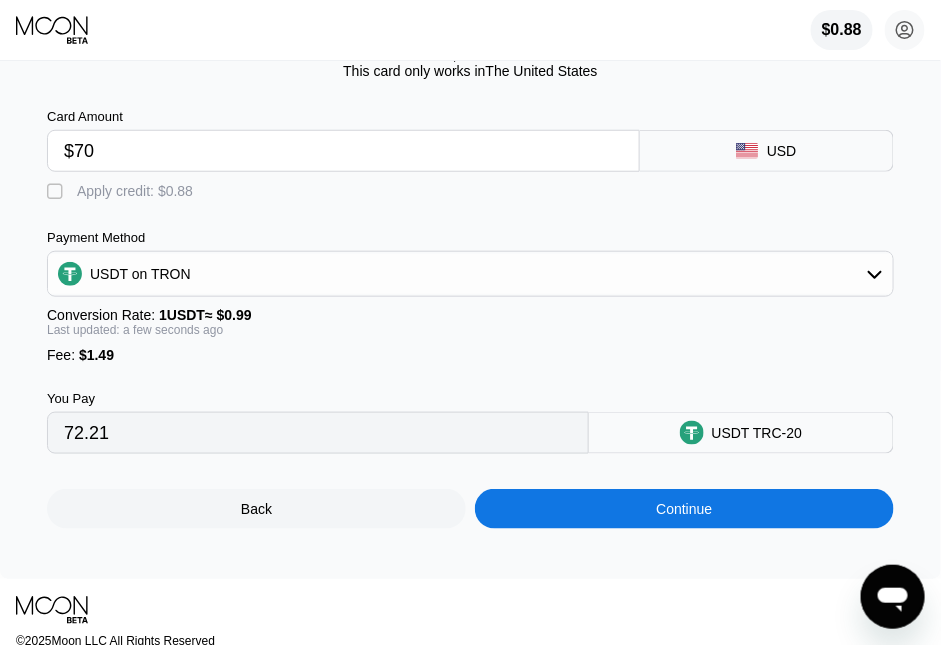 scroll, scrollTop: 275, scrollLeft: 0, axis: vertical 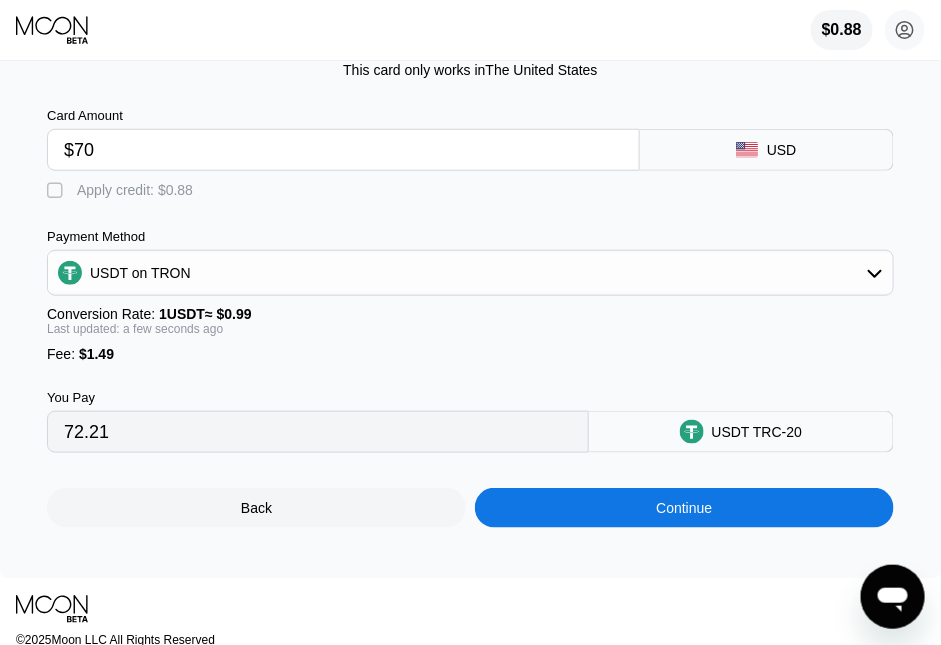 click on "Continue" at bounding box center (684, 508) 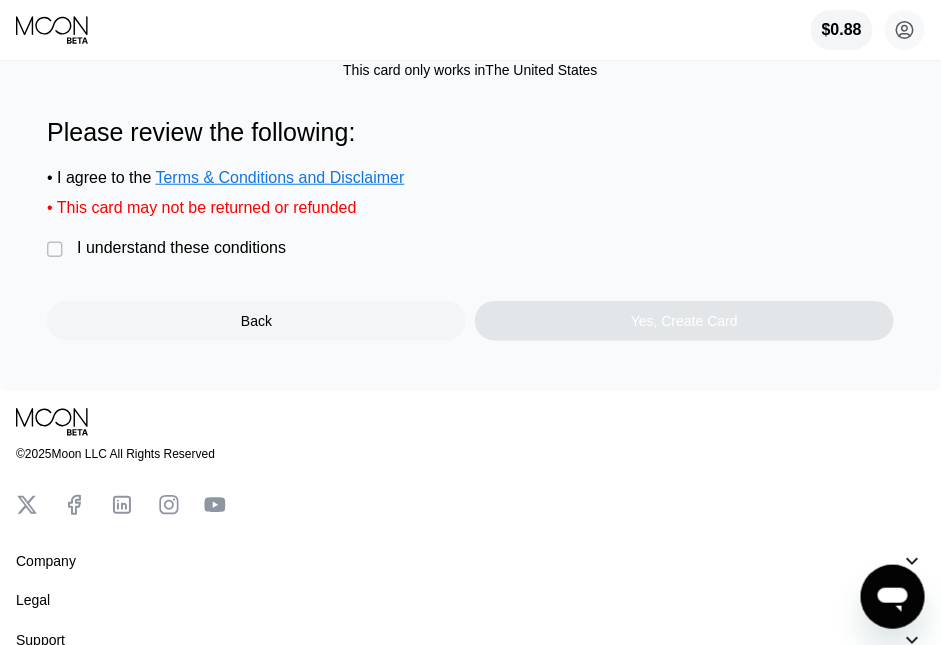 scroll, scrollTop: 0, scrollLeft: 0, axis: both 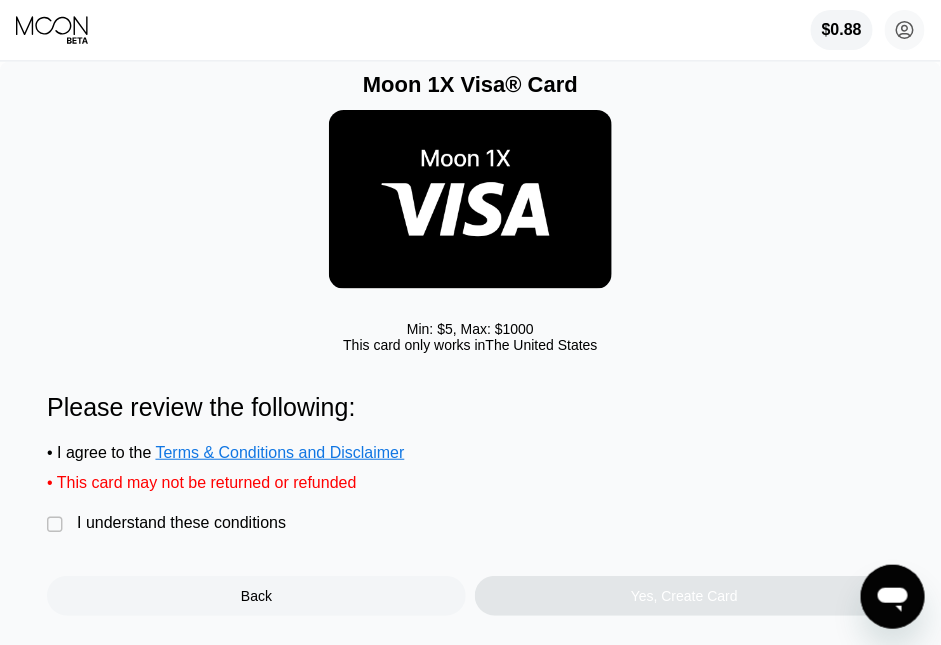 click on "" at bounding box center (57, 525) 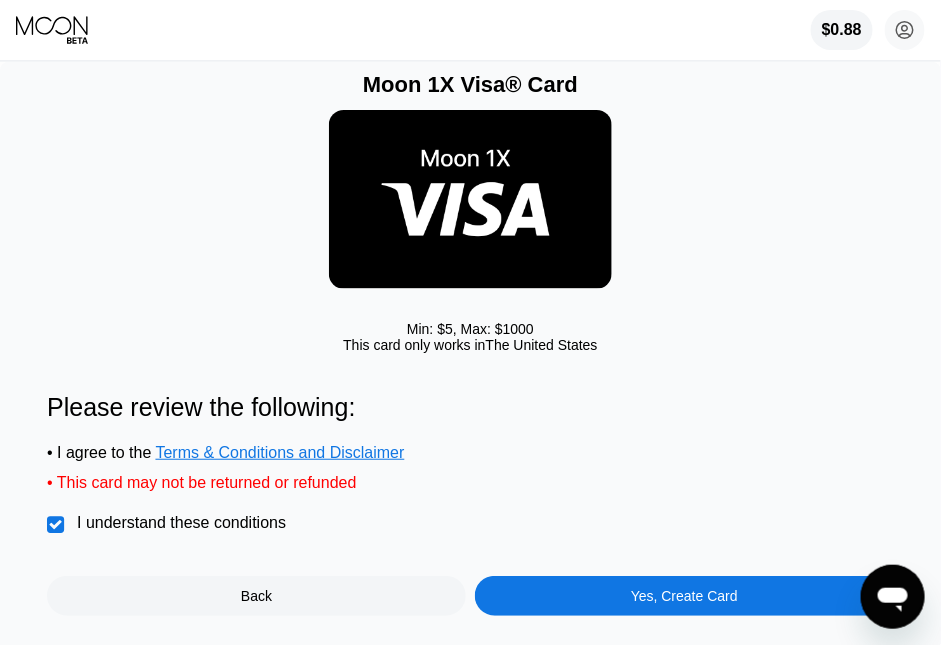 click on "Yes, Create Card" at bounding box center [684, 596] 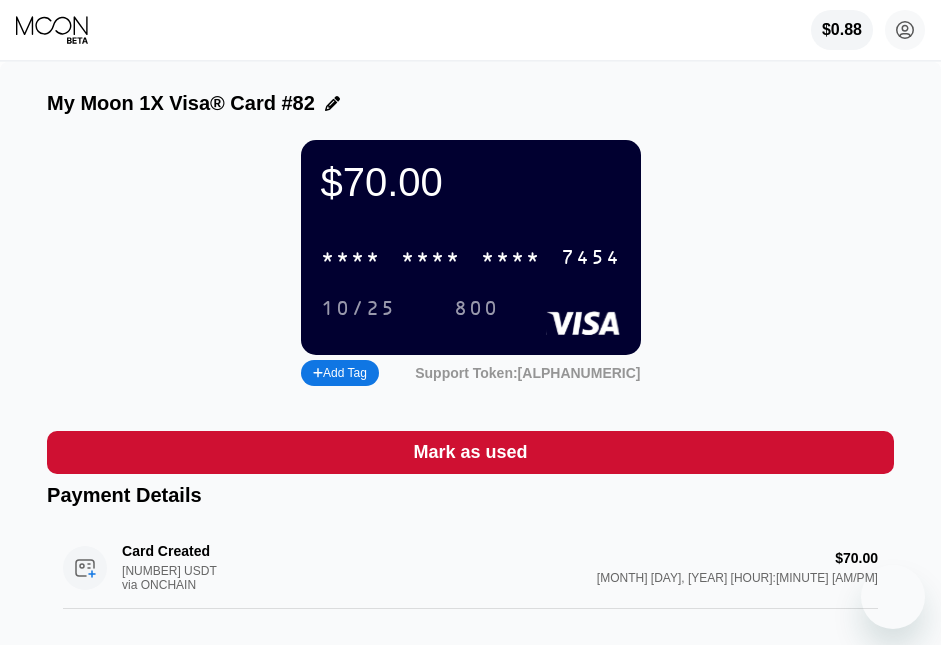 scroll, scrollTop: 0, scrollLeft: 0, axis: both 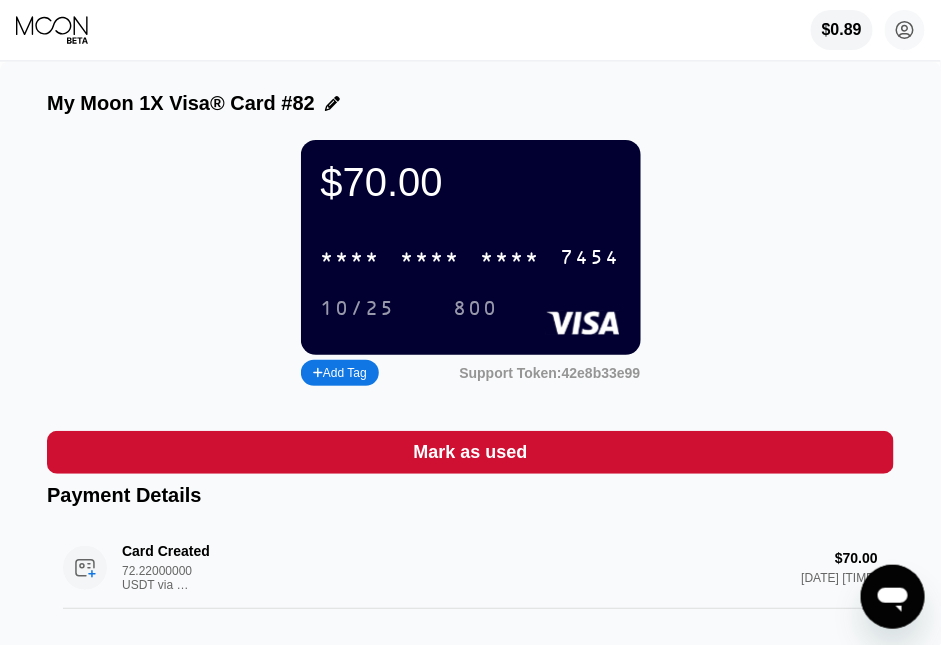 click on "* * * *" at bounding box center (511, 258) 